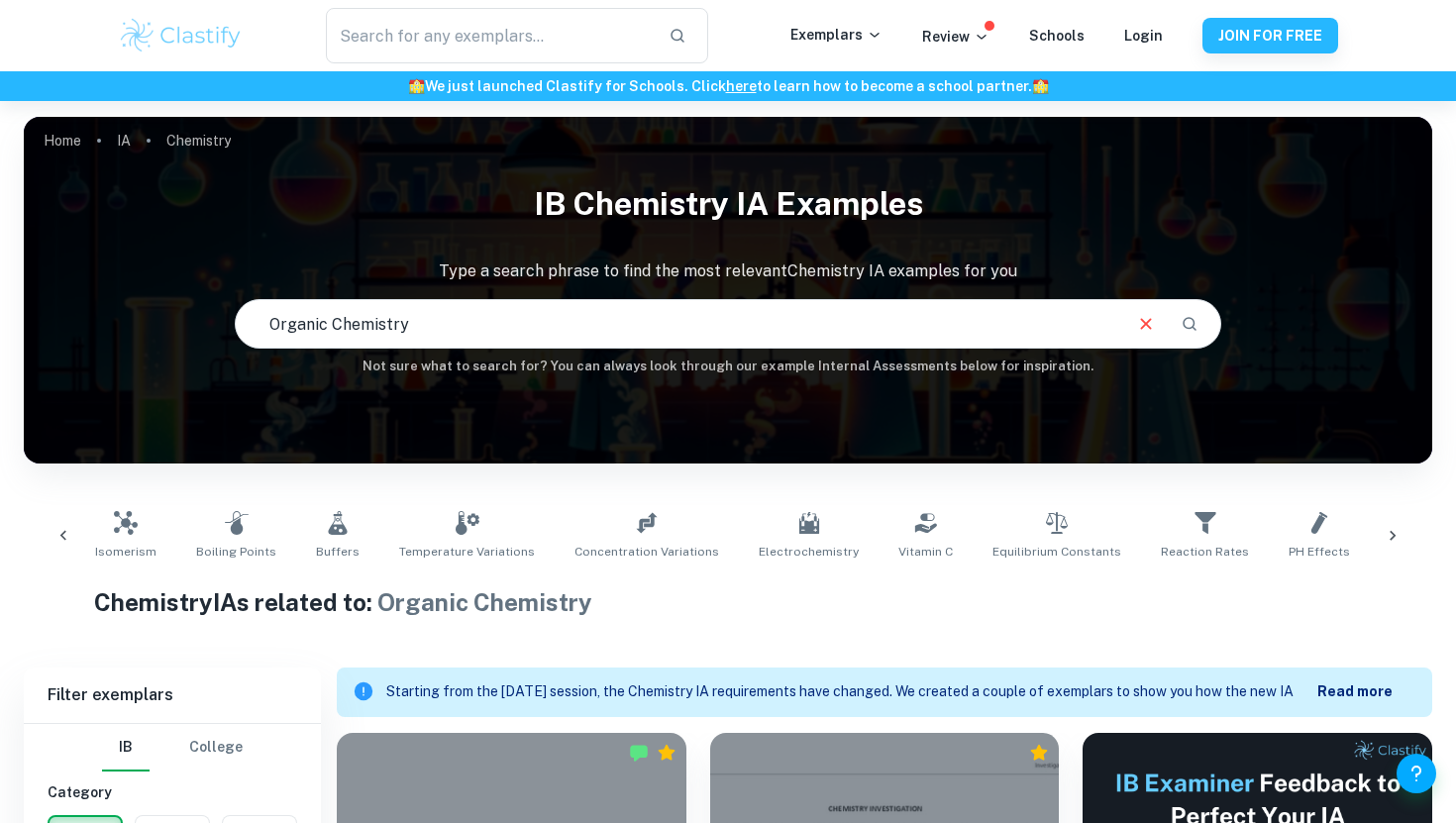 scroll, scrollTop: 680, scrollLeft: 0, axis: vertical 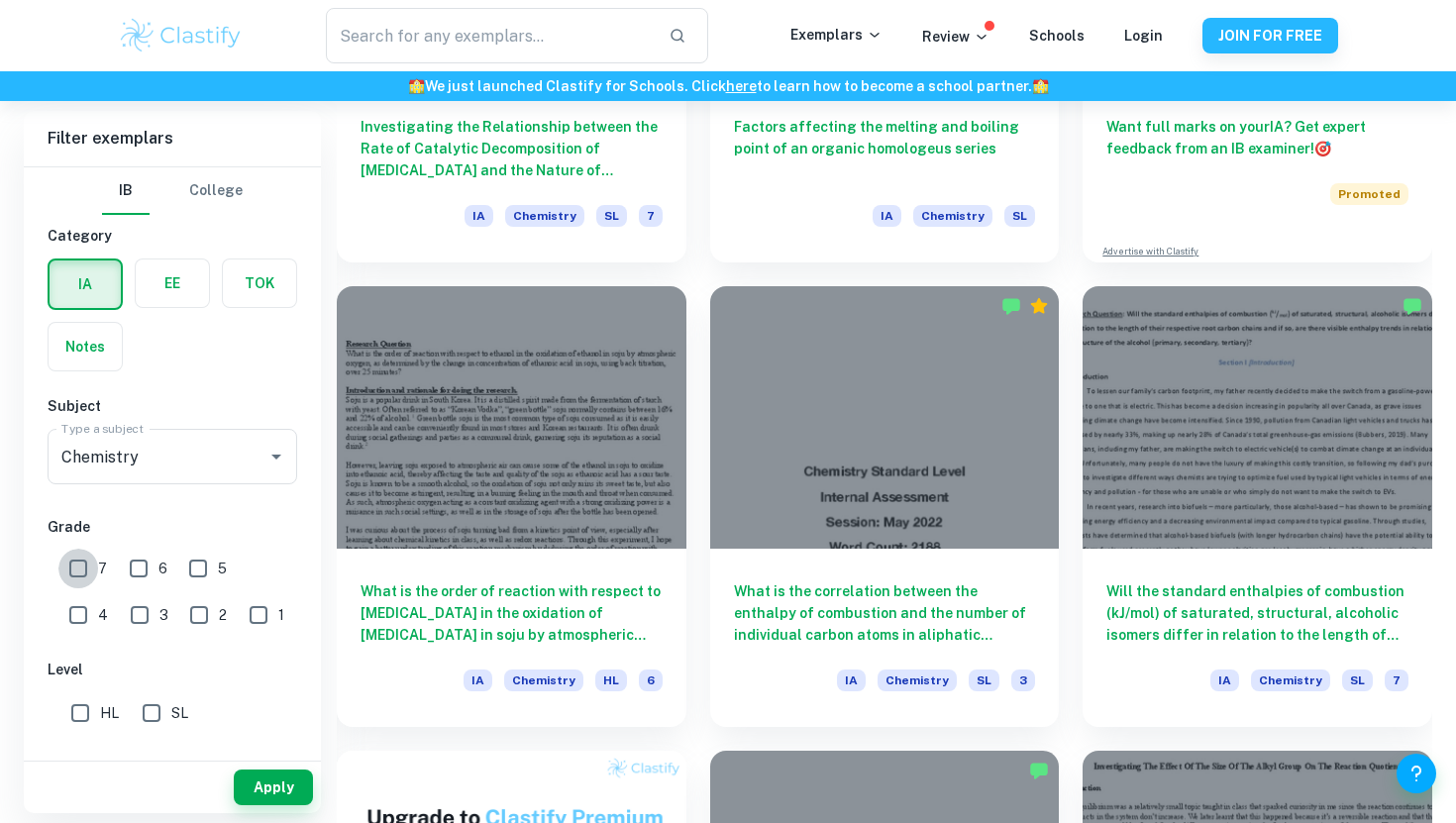 click on "7" at bounding box center (78, 568) 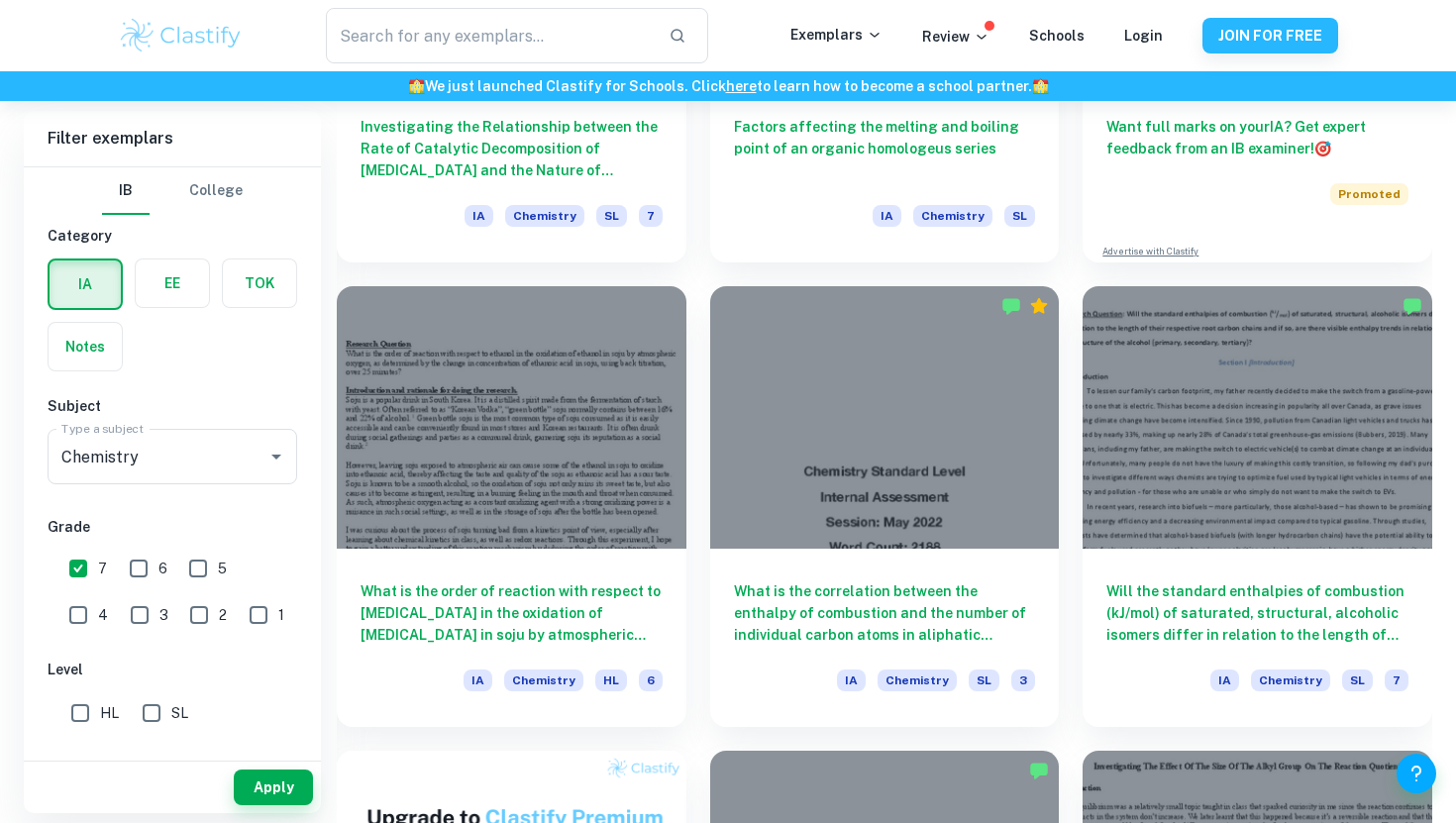click on "HL" at bounding box center (80, 713) 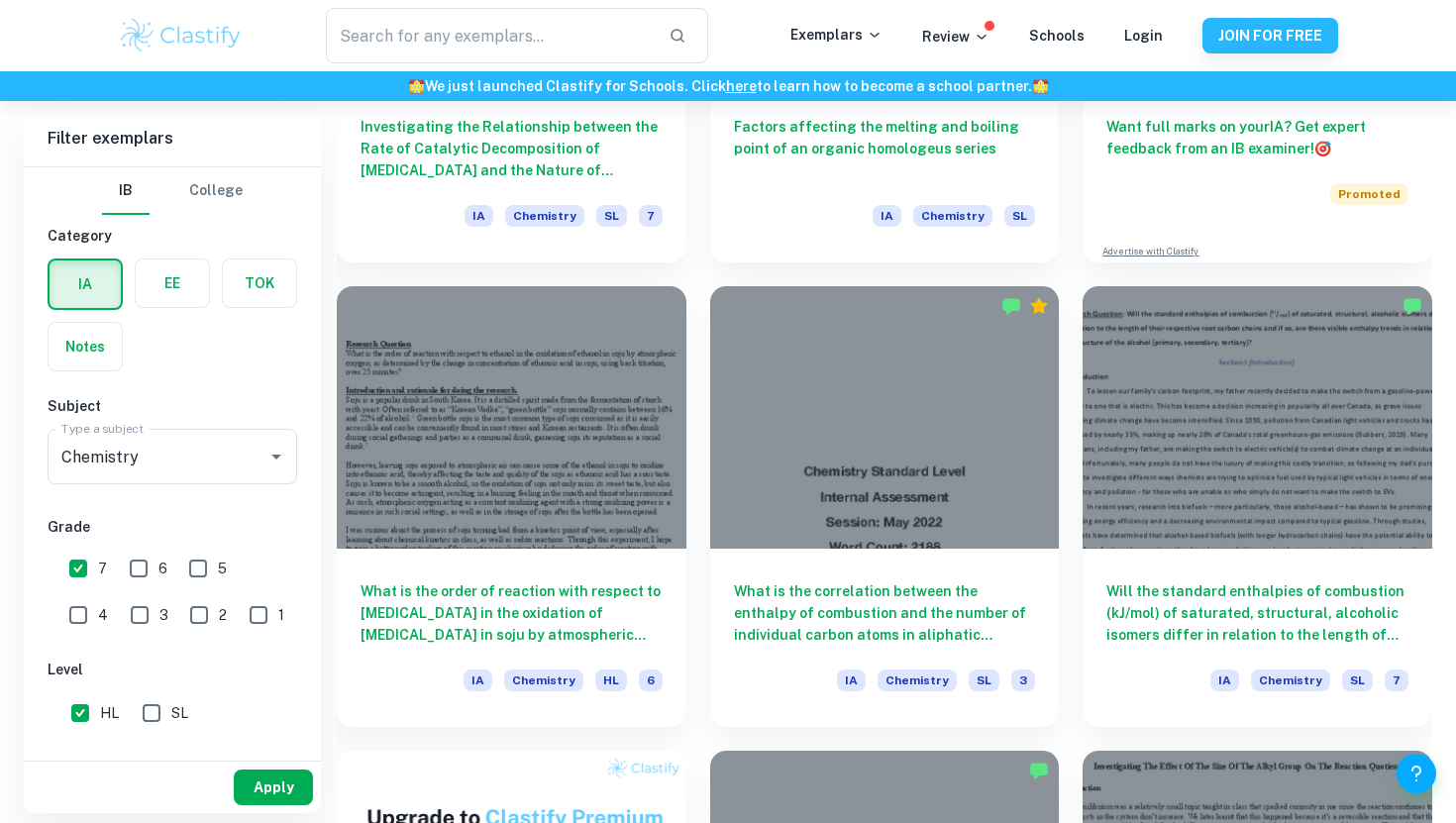 click on "Apply" at bounding box center (273, 787) 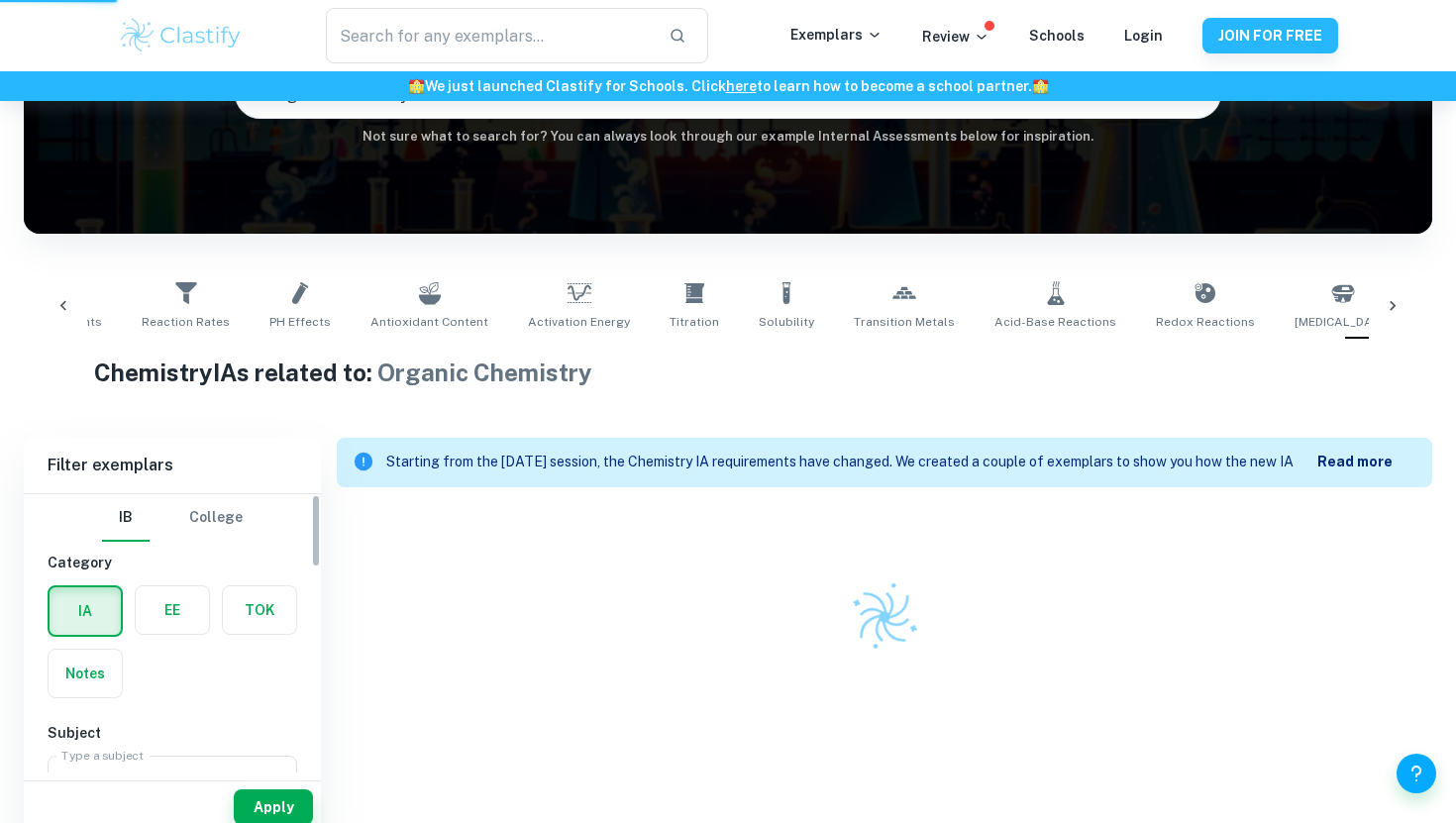 scroll, scrollTop: 142, scrollLeft: 0, axis: vertical 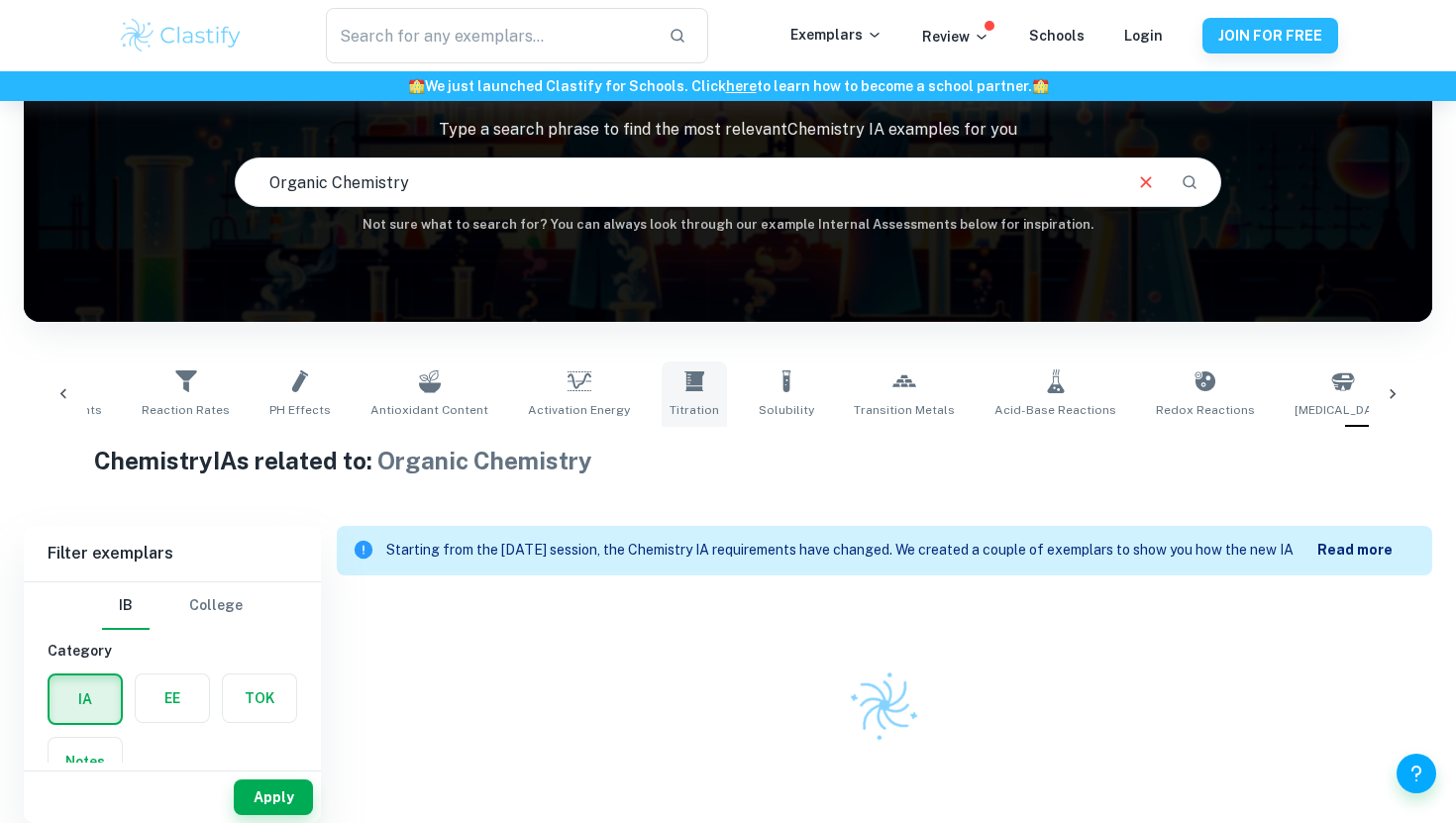 click 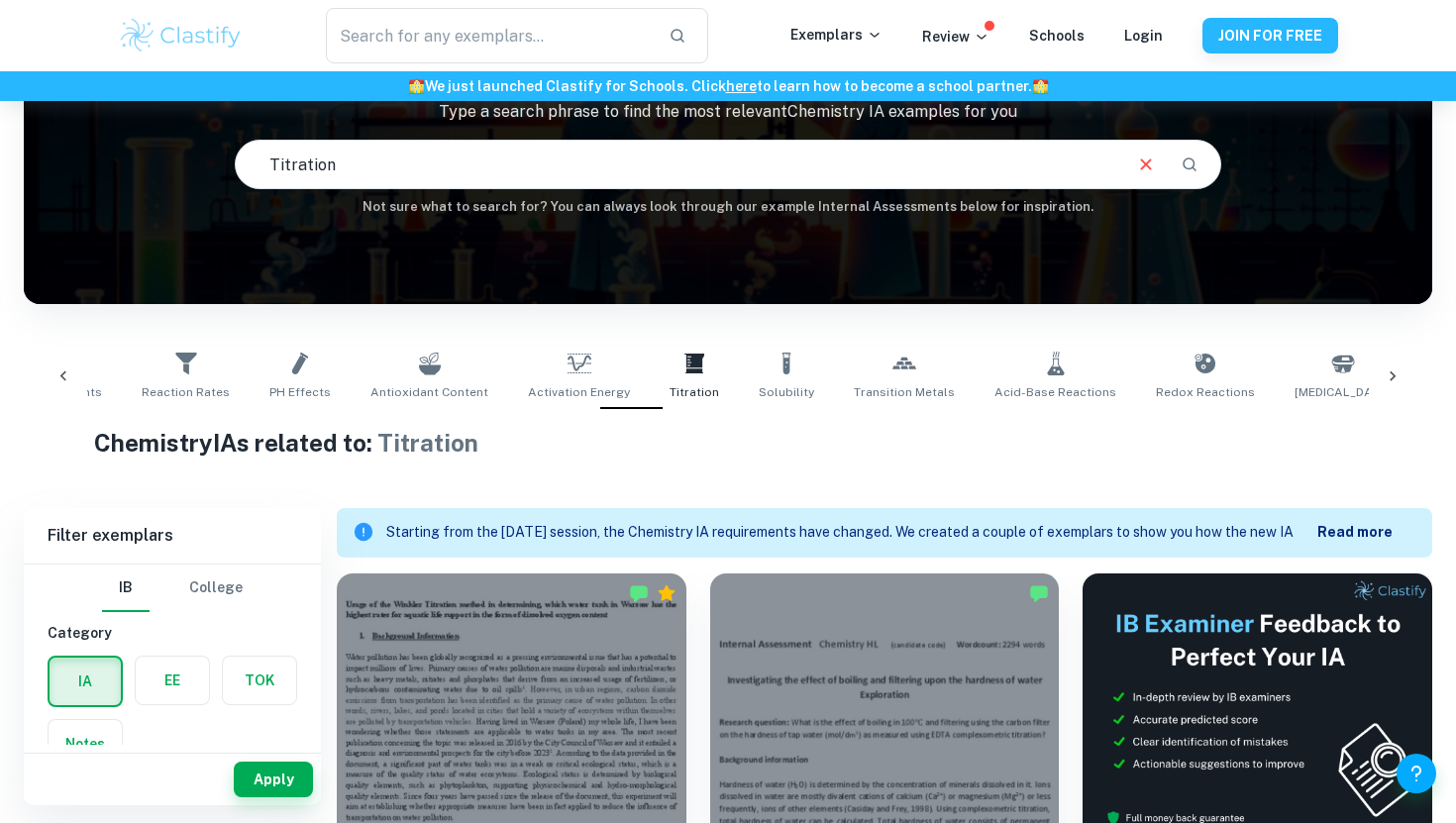 scroll, scrollTop: 148, scrollLeft: 0, axis: vertical 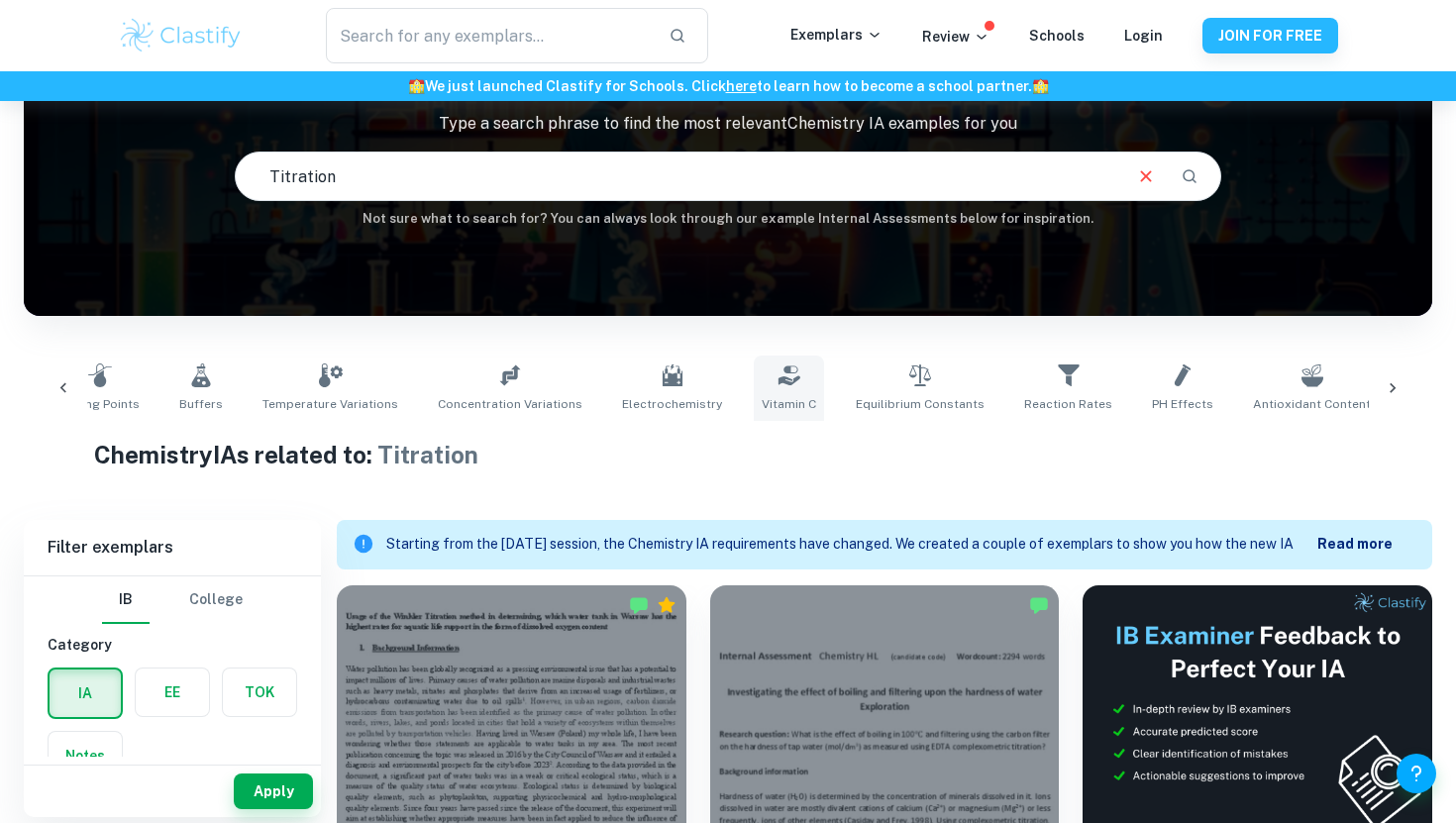 click 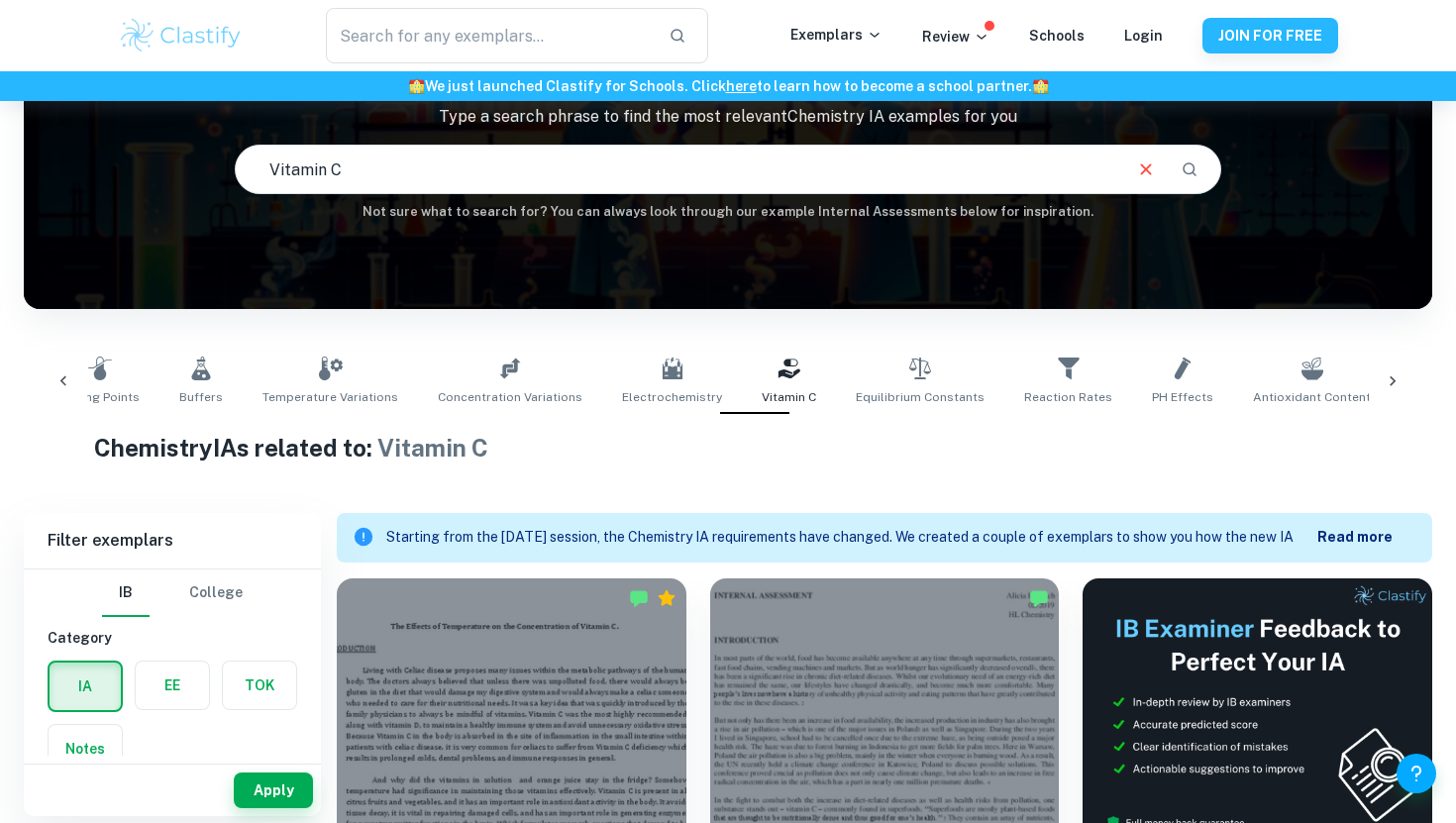 scroll, scrollTop: 154, scrollLeft: 0, axis: vertical 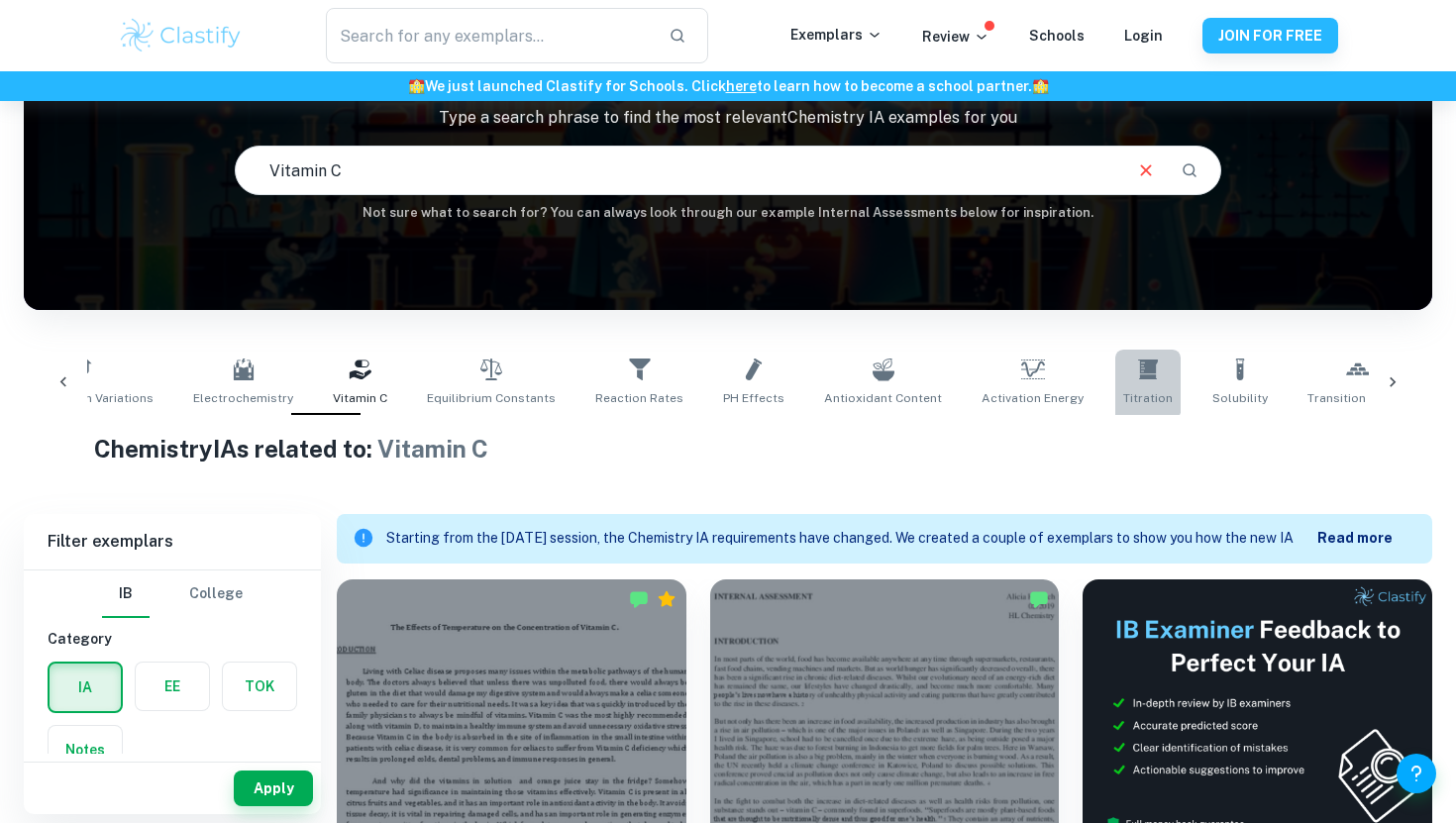 click on "Titration" at bounding box center [1148, 382] 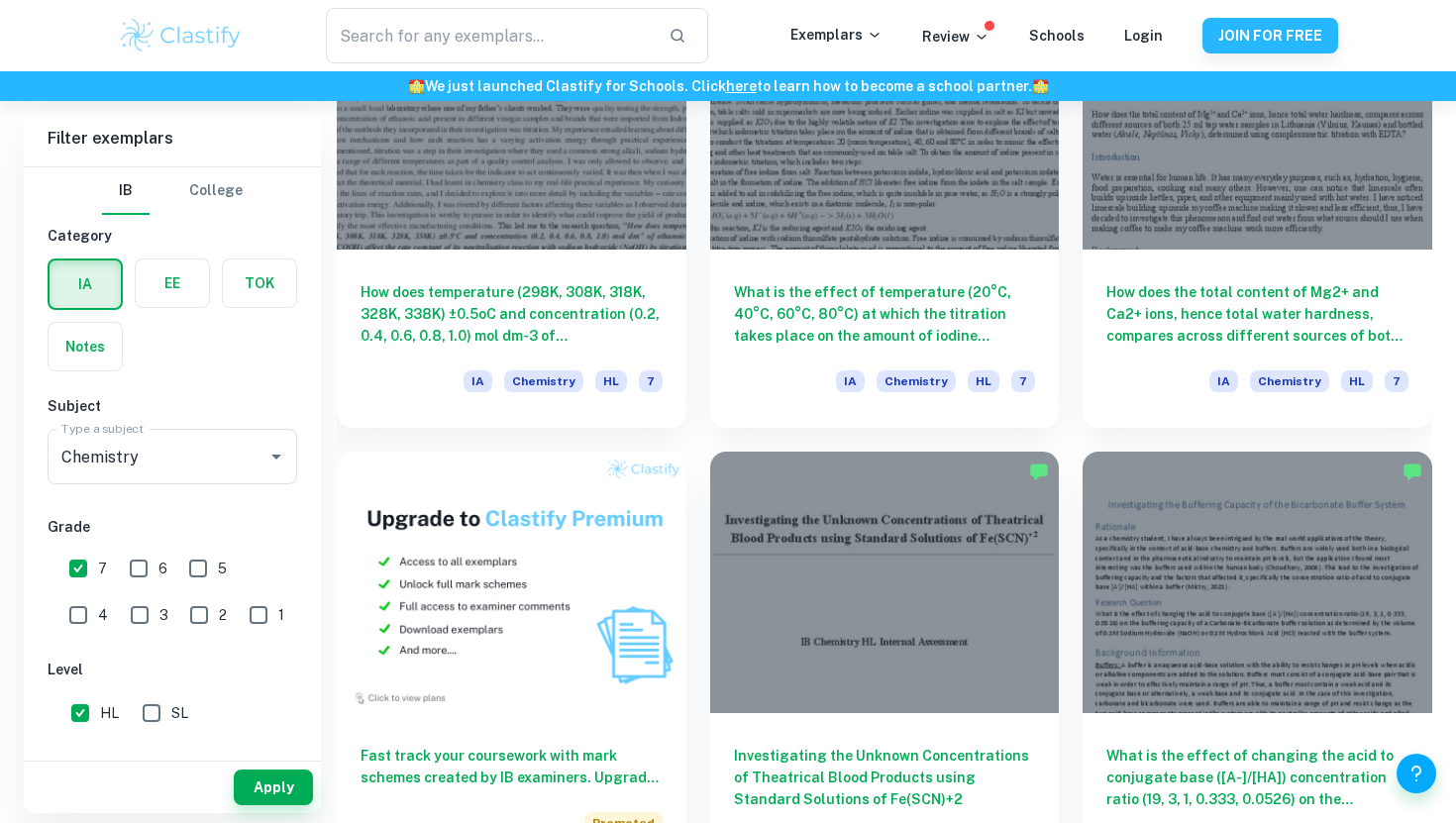 scroll, scrollTop: 1237, scrollLeft: 0, axis: vertical 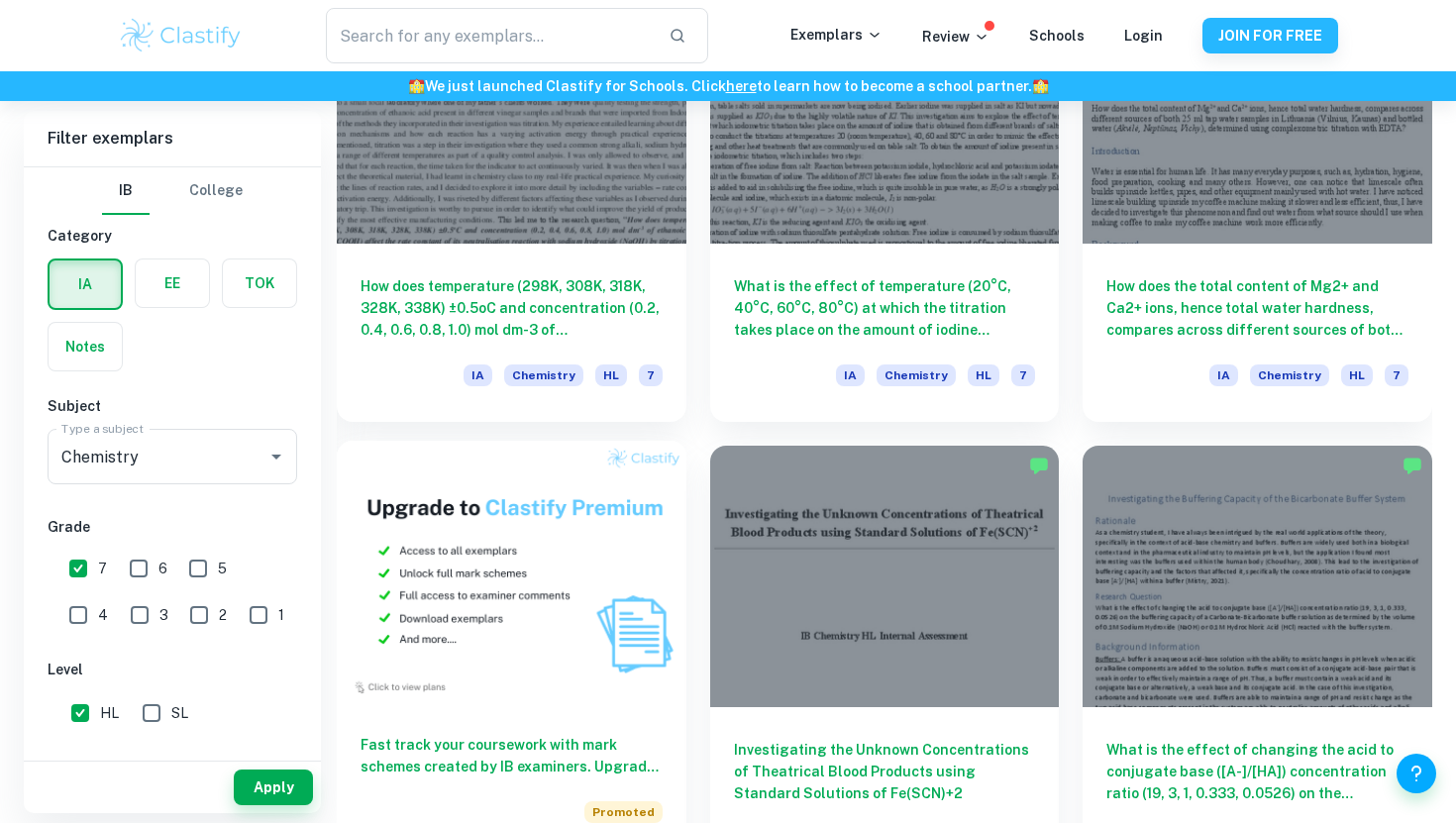 click at bounding box center (511, 571) 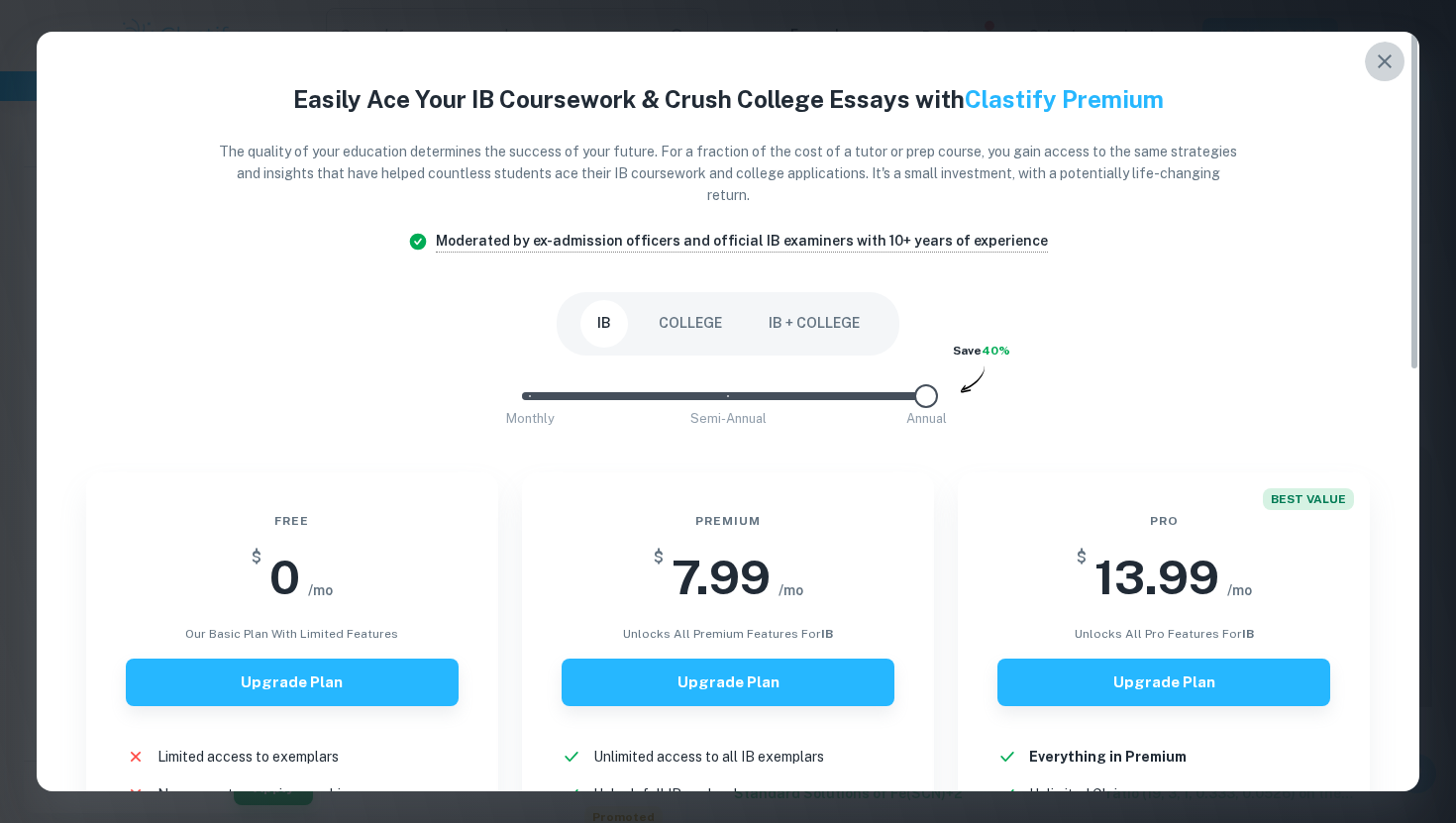 click 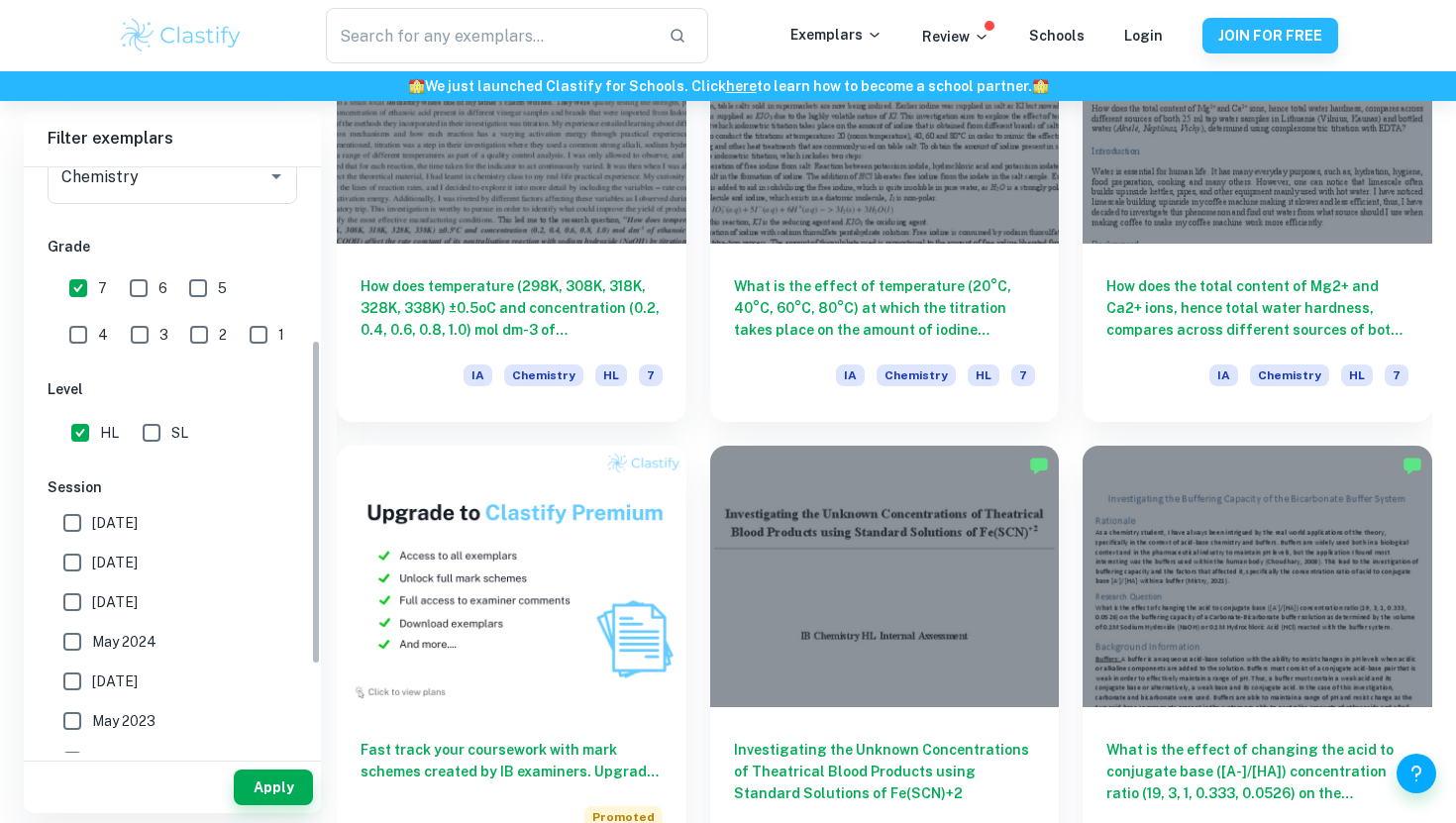 scroll, scrollTop: 356, scrollLeft: 0, axis: vertical 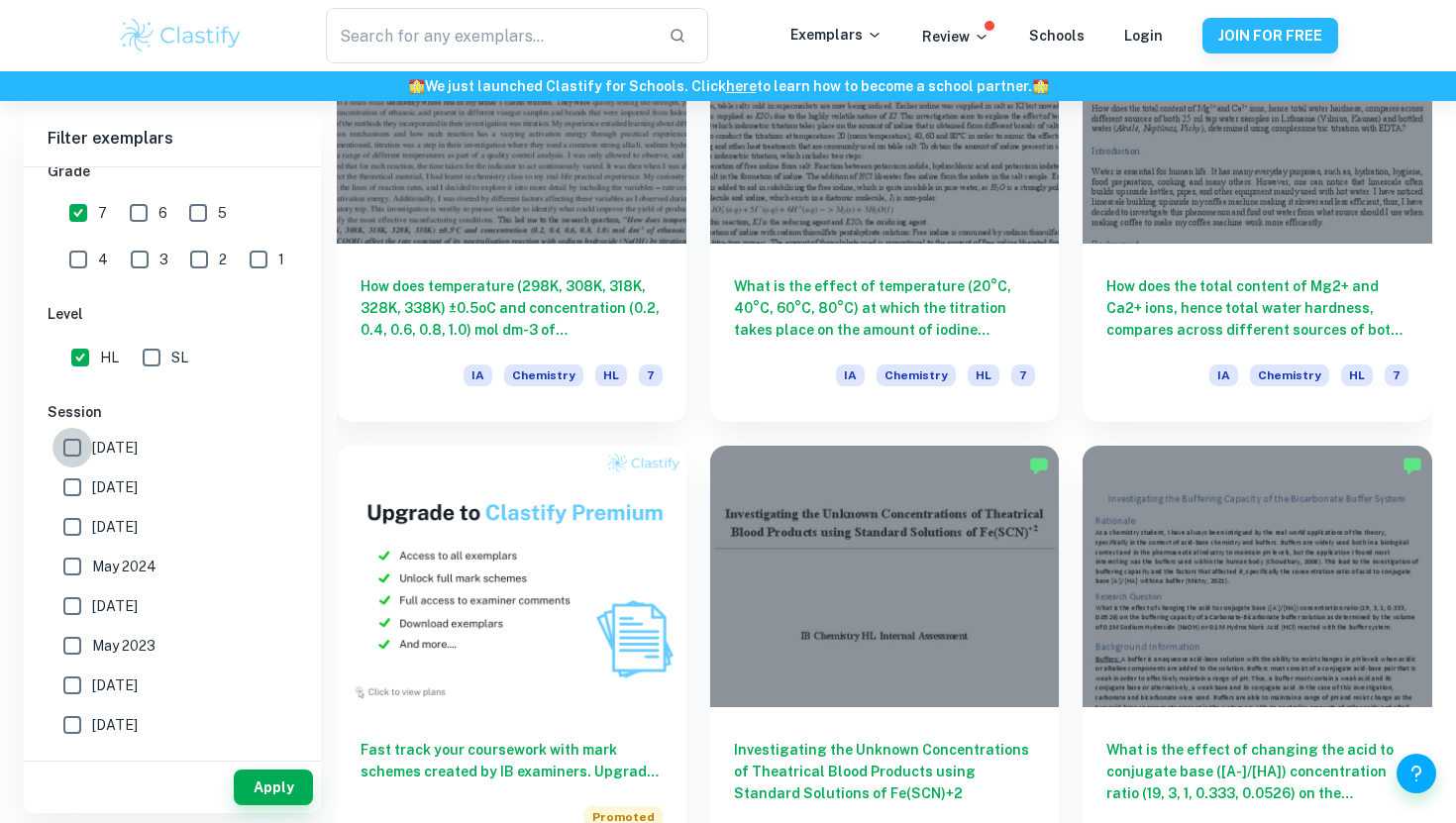 click on "[DATE]" at bounding box center [72, 448] 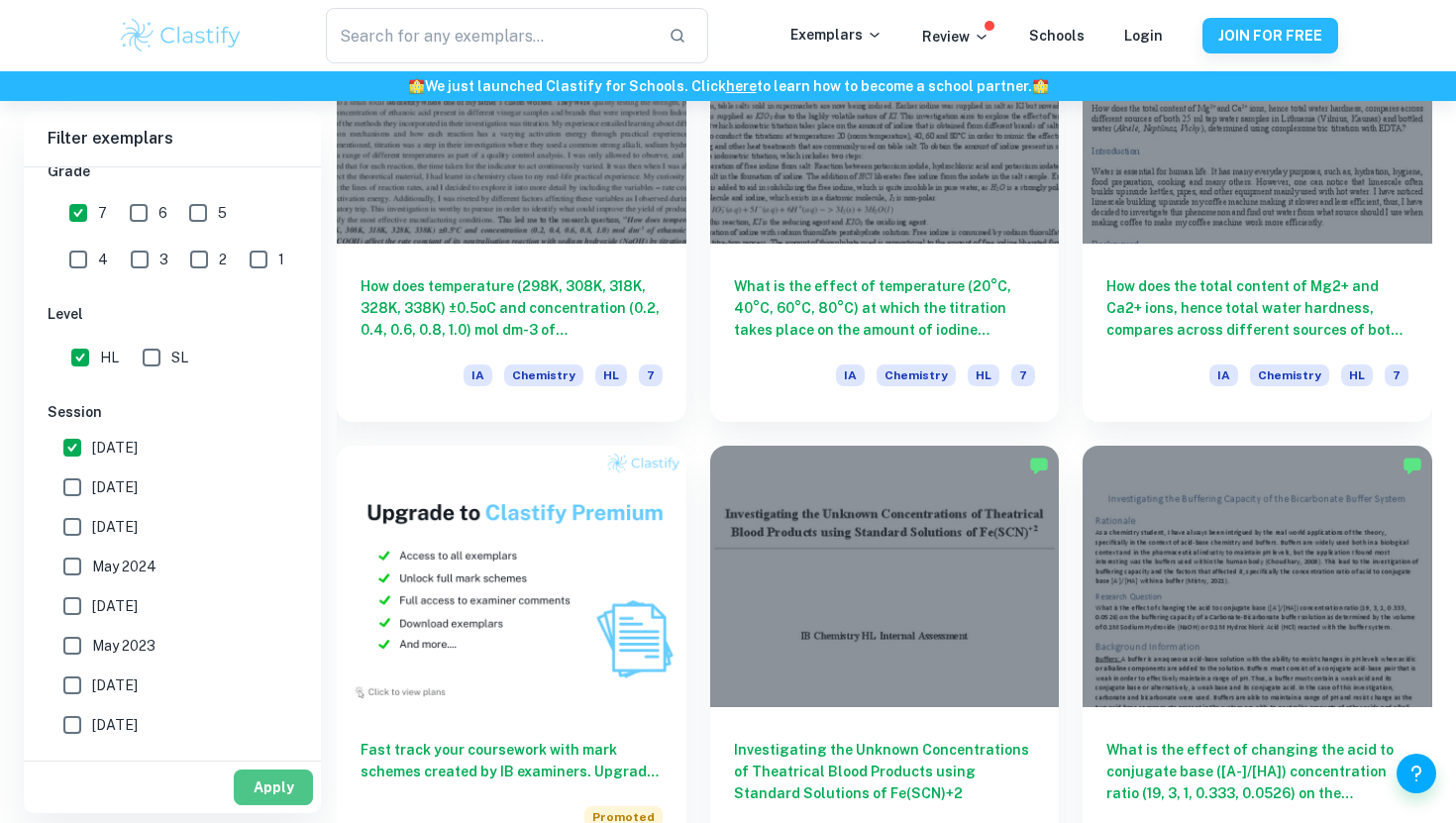 click on "Apply" at bounding box center (273, 787) 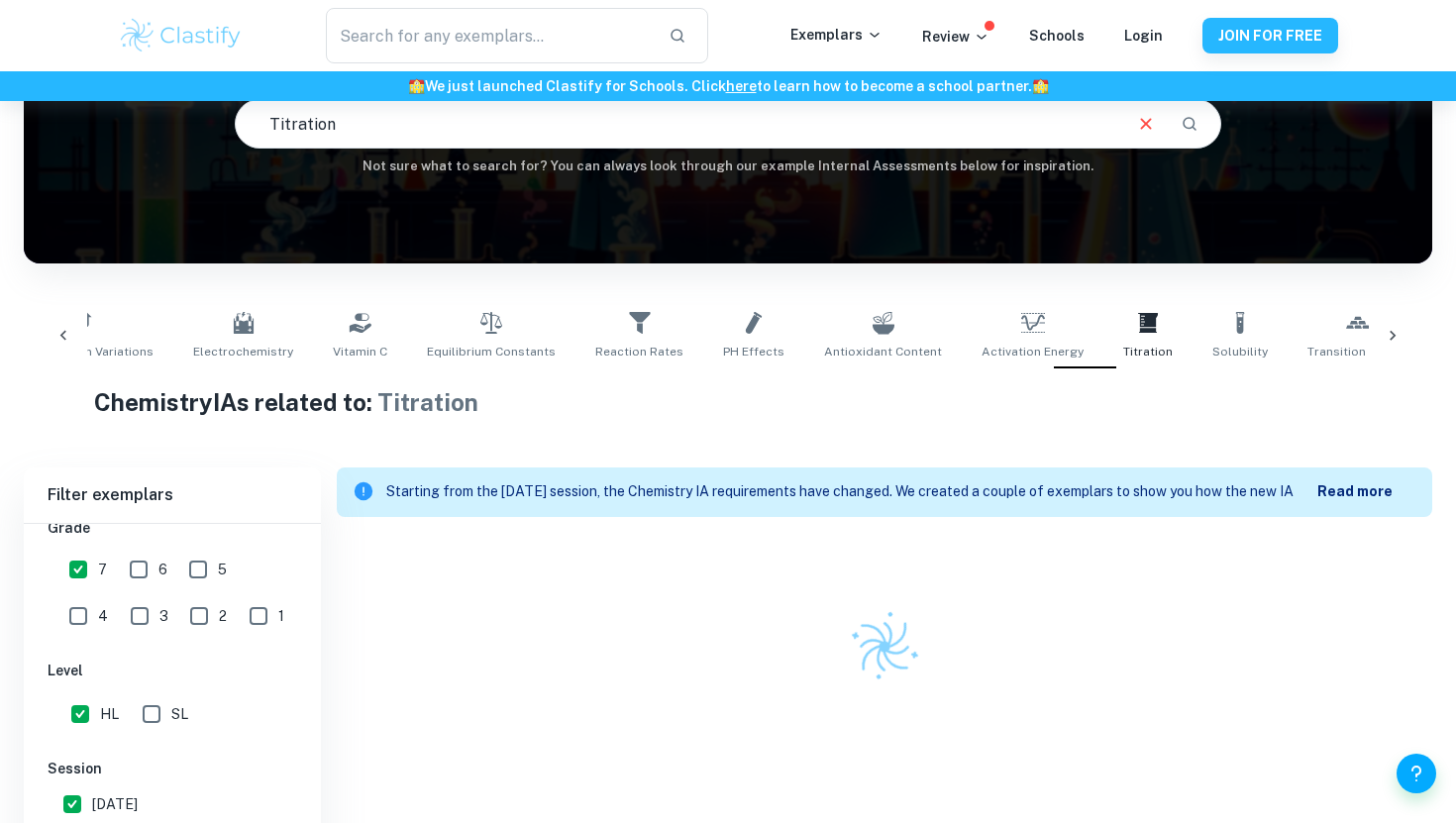 scroll, scrollTop: 142, scrollLeft: 0, axis: vertical 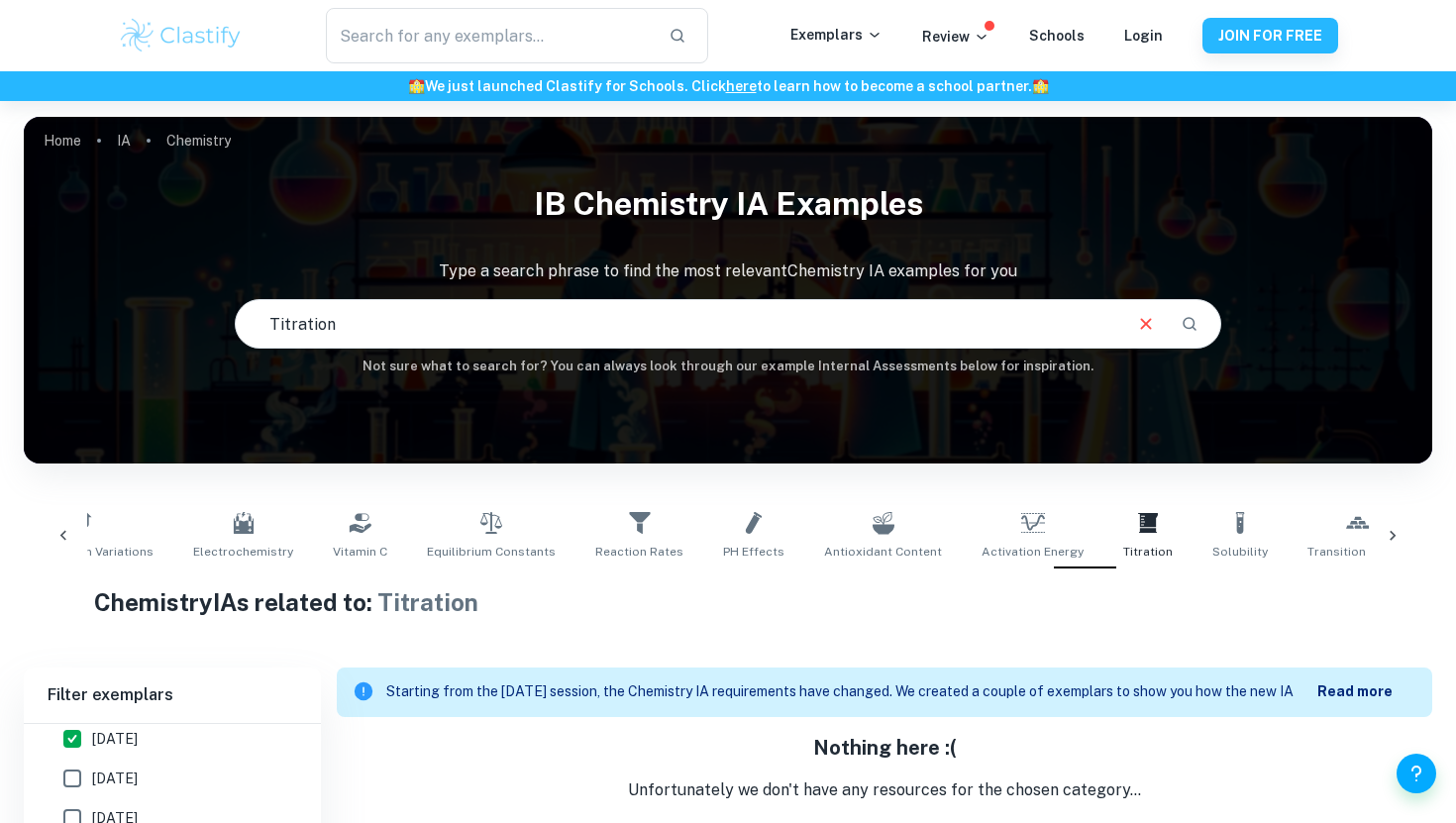 click on "[DATE]" at bounding box center (72, 778) 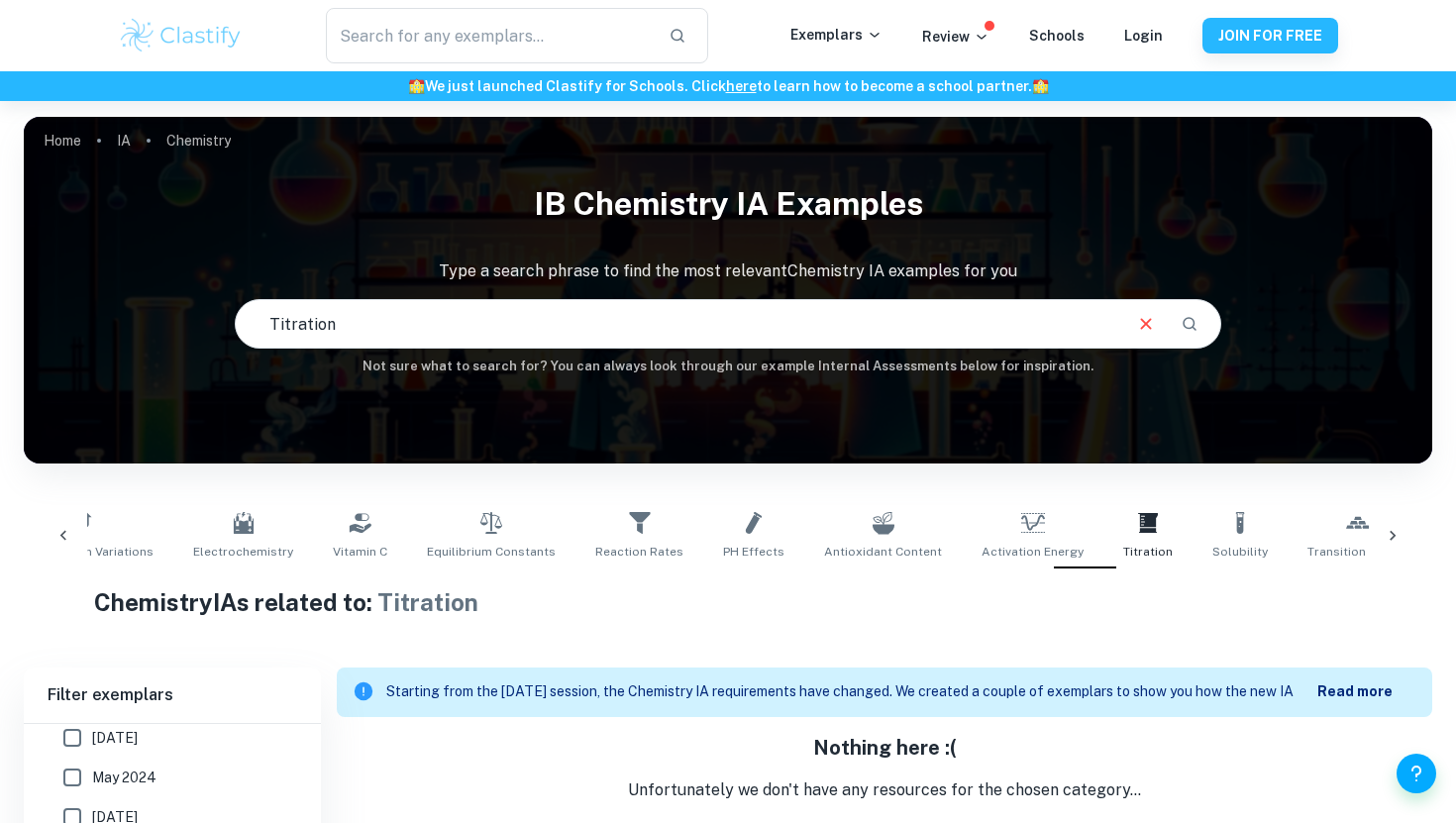 scroll, scrollTop: 703, scrollLeft: 0, axis: vertical 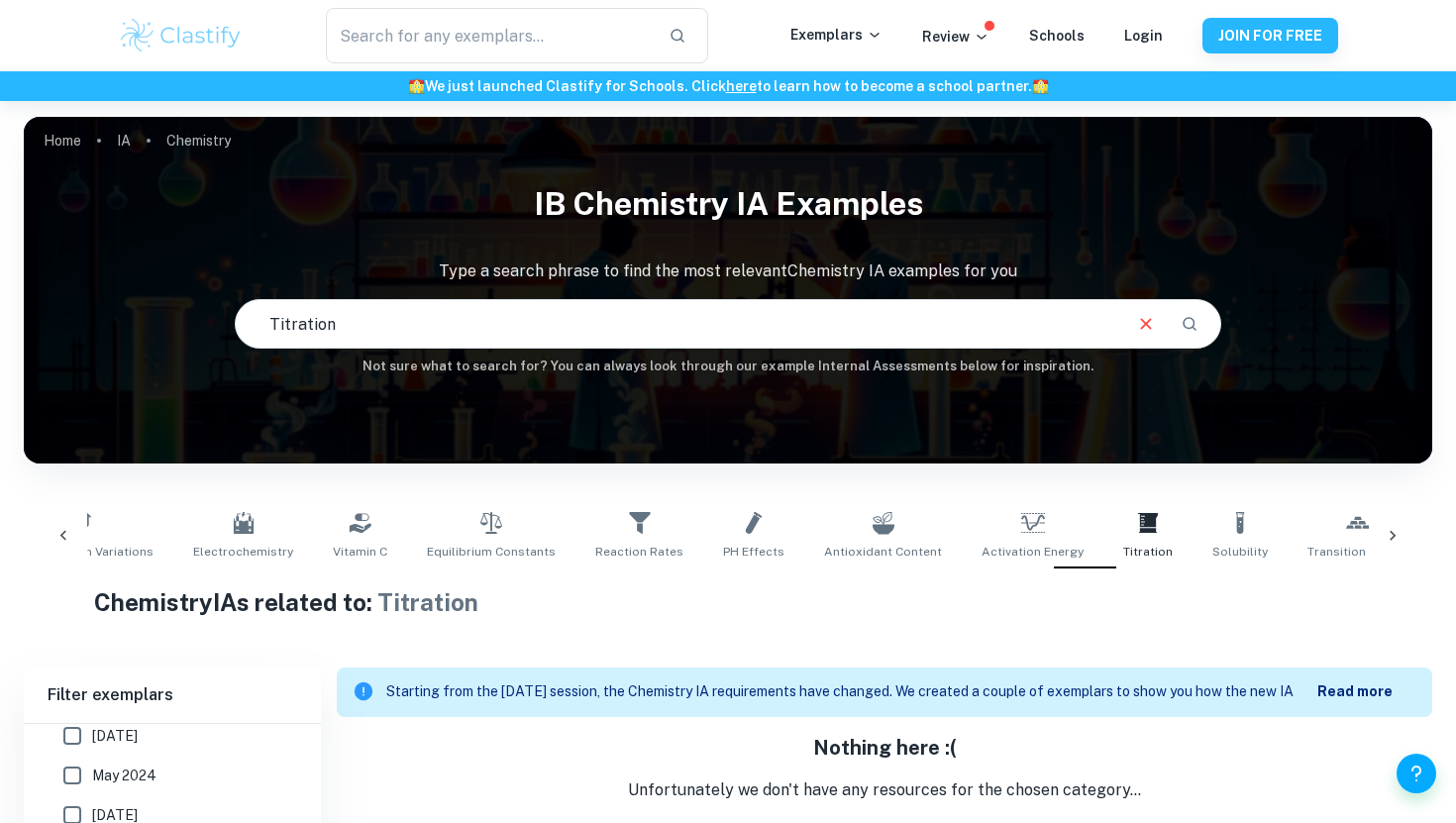 click on "[DATE]" at bounding box center (72, 736) 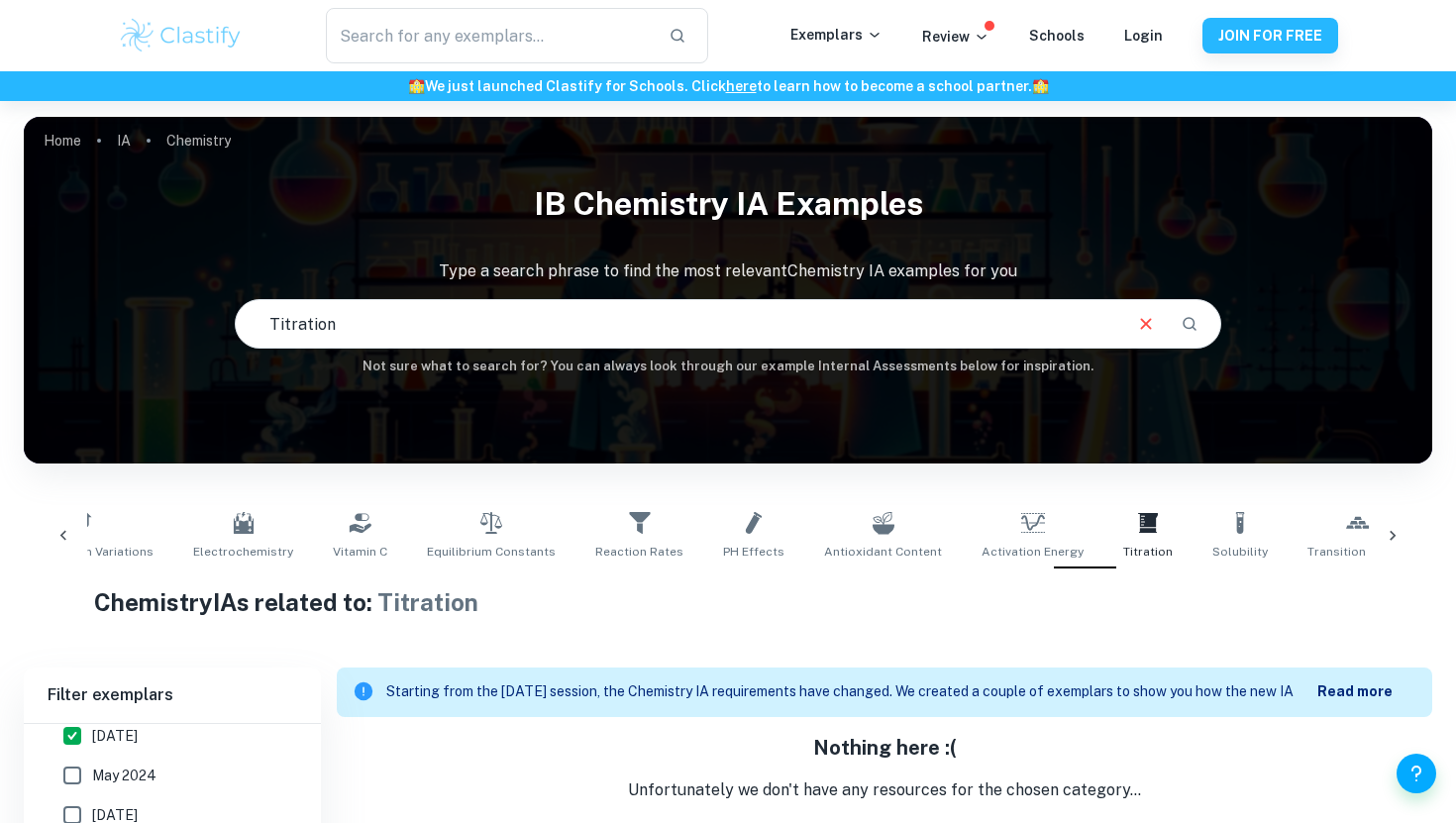 scroll, scrollTop: 142, scrollLeft: 0, axis: vertical 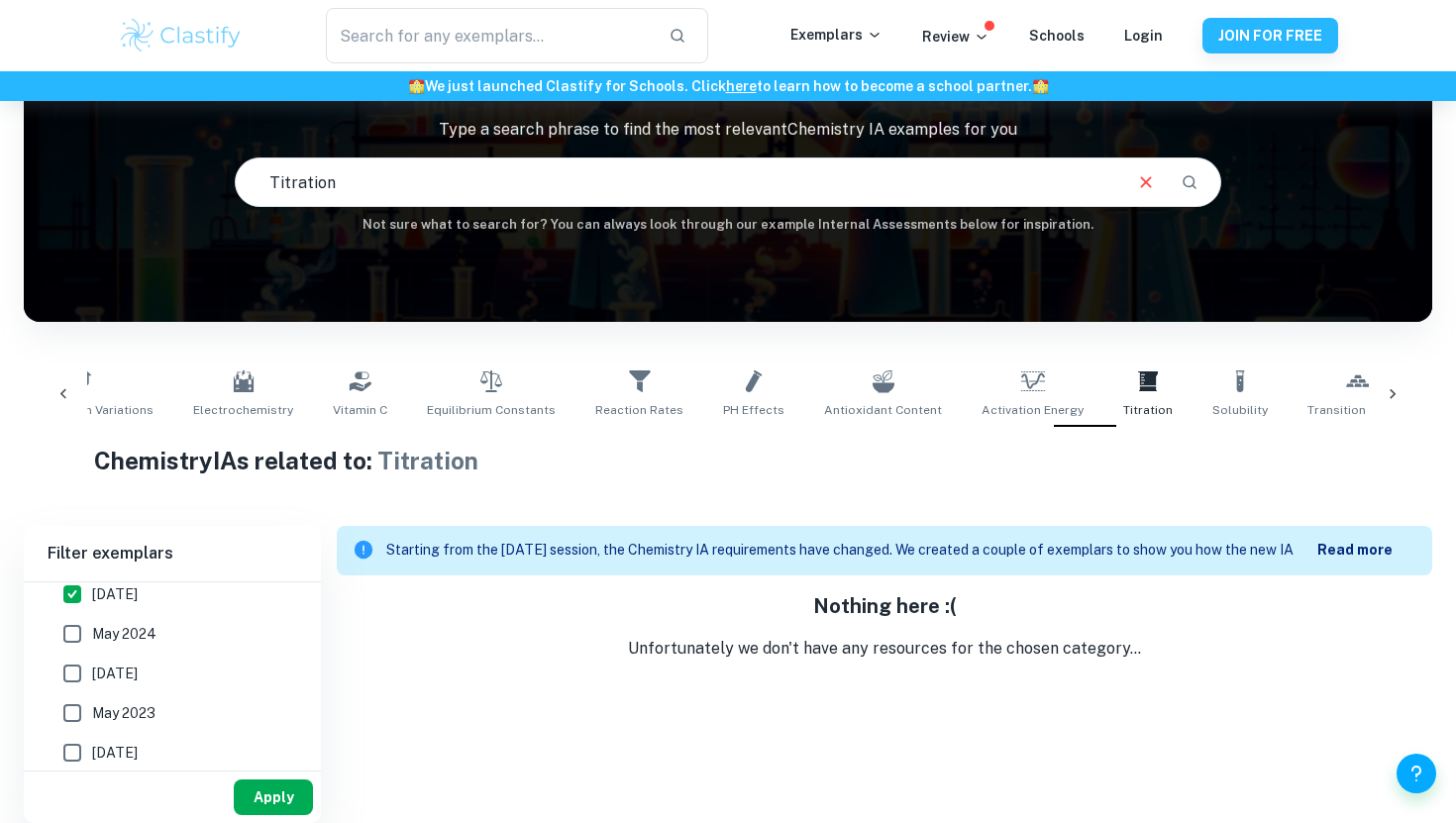 click on "Apply" at bounding box center [273, 797] 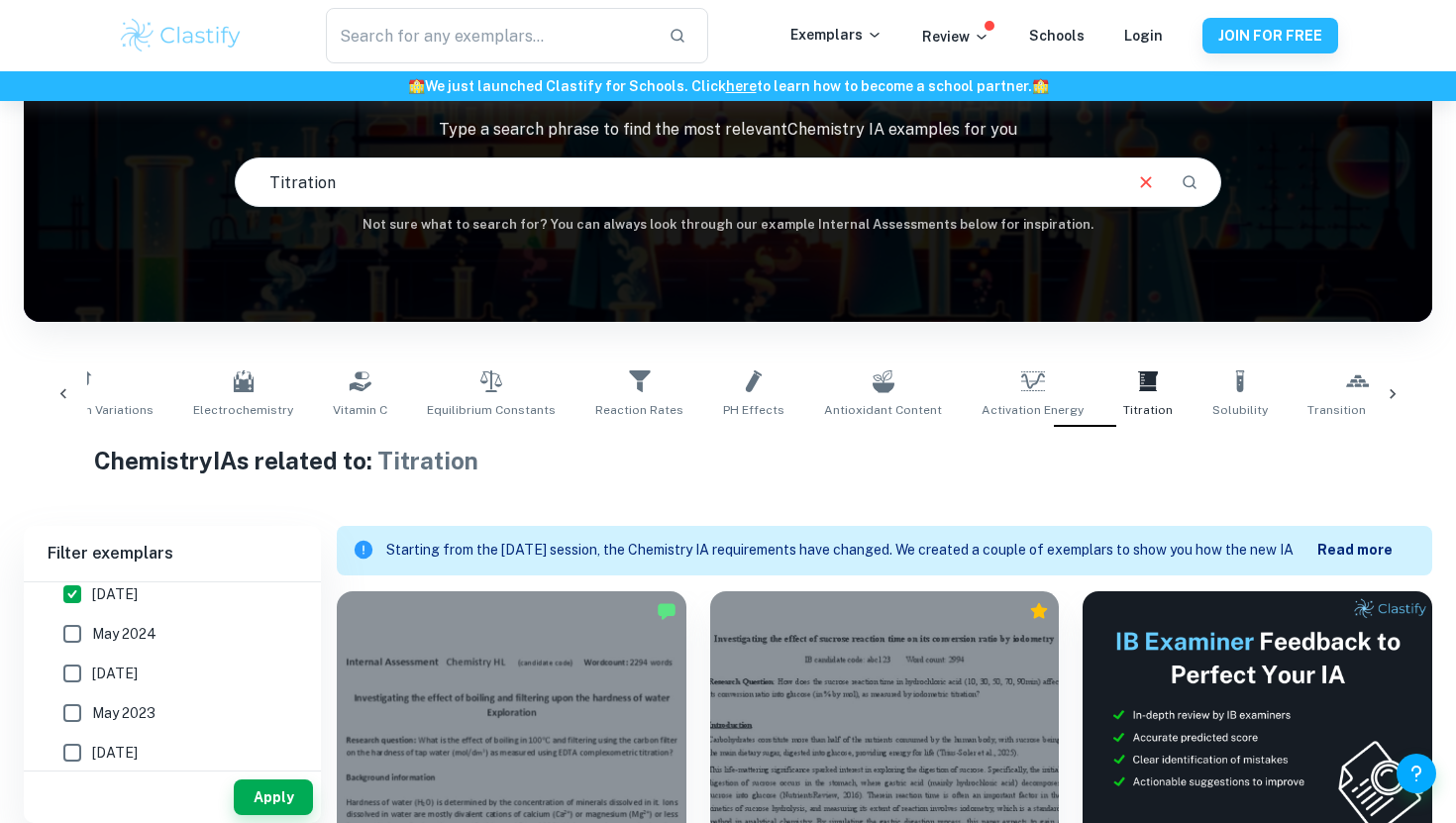scroll, scrollTop: 512, scrollLeft: 0, axis: vertical 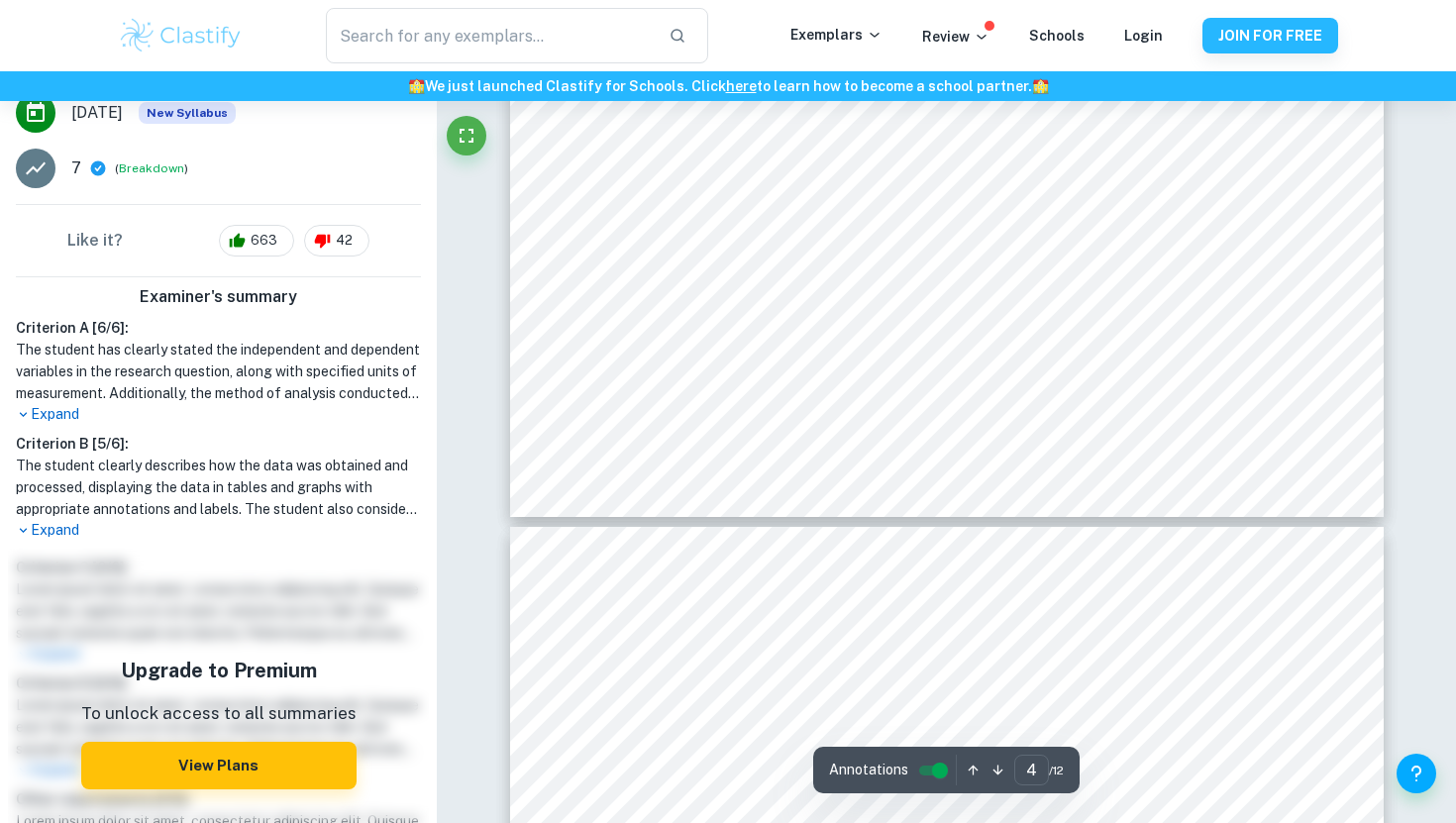 type on "3" 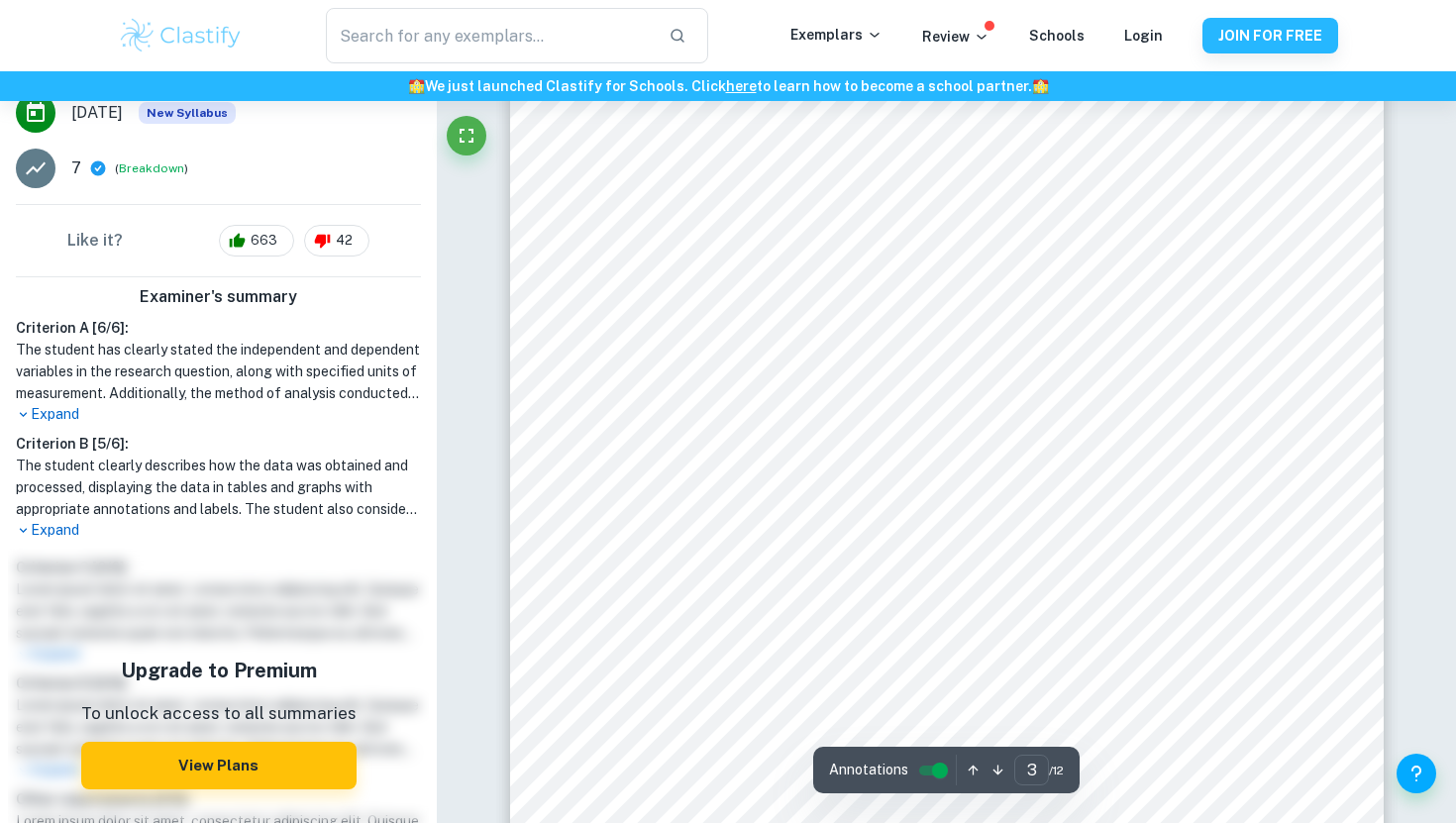 scroll, scrollTop: 2442, scrollLeft: 0, axis: vertical 